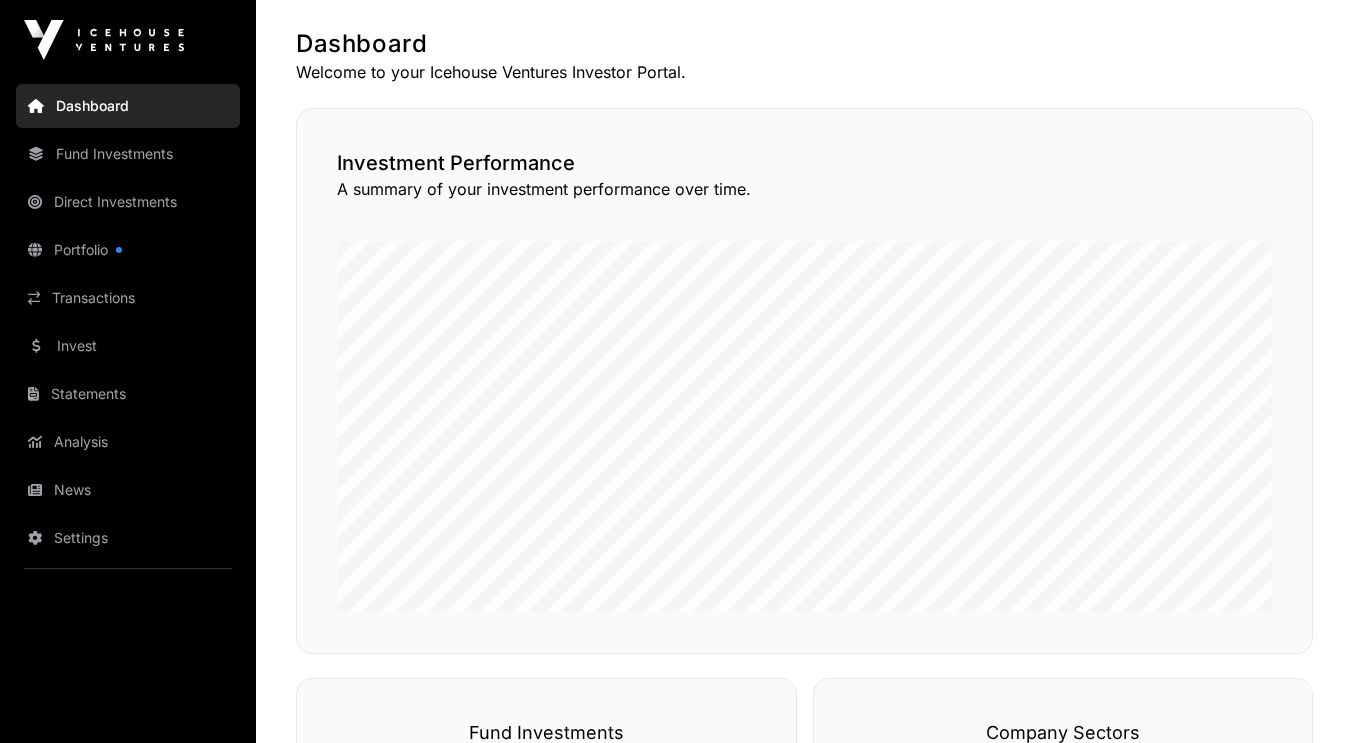scroll, scrollTop: 382, scrollLeft: 0, axis: vertical 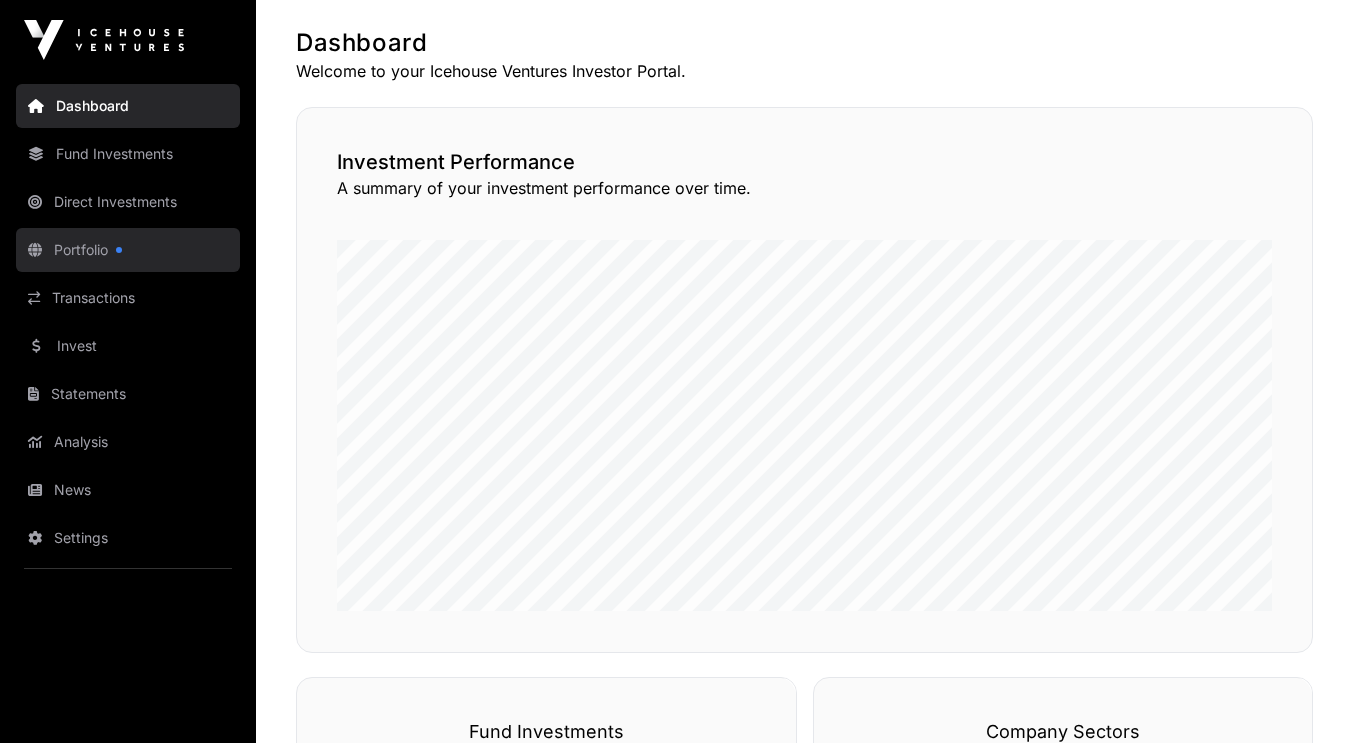 click on "Portfolio" 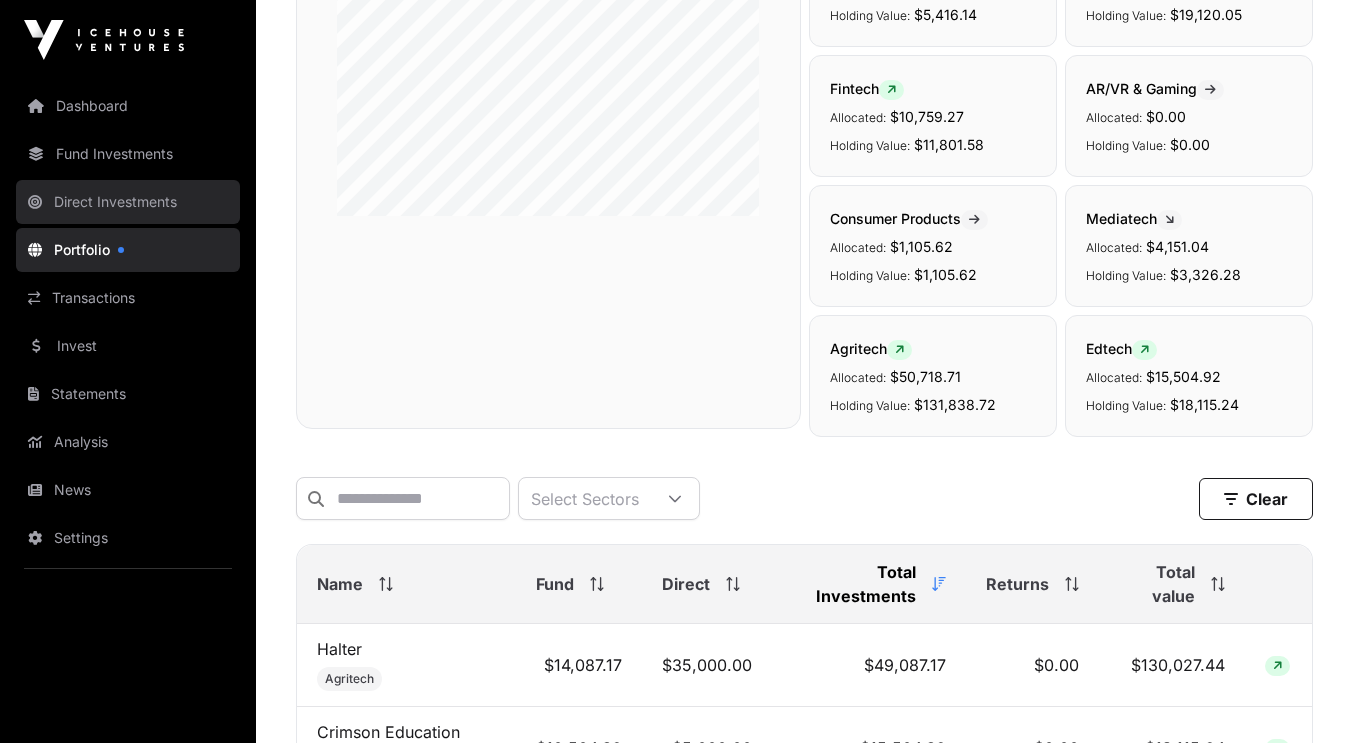 scroll, scrollTop: 0, scrollLeft: 0, axis: both 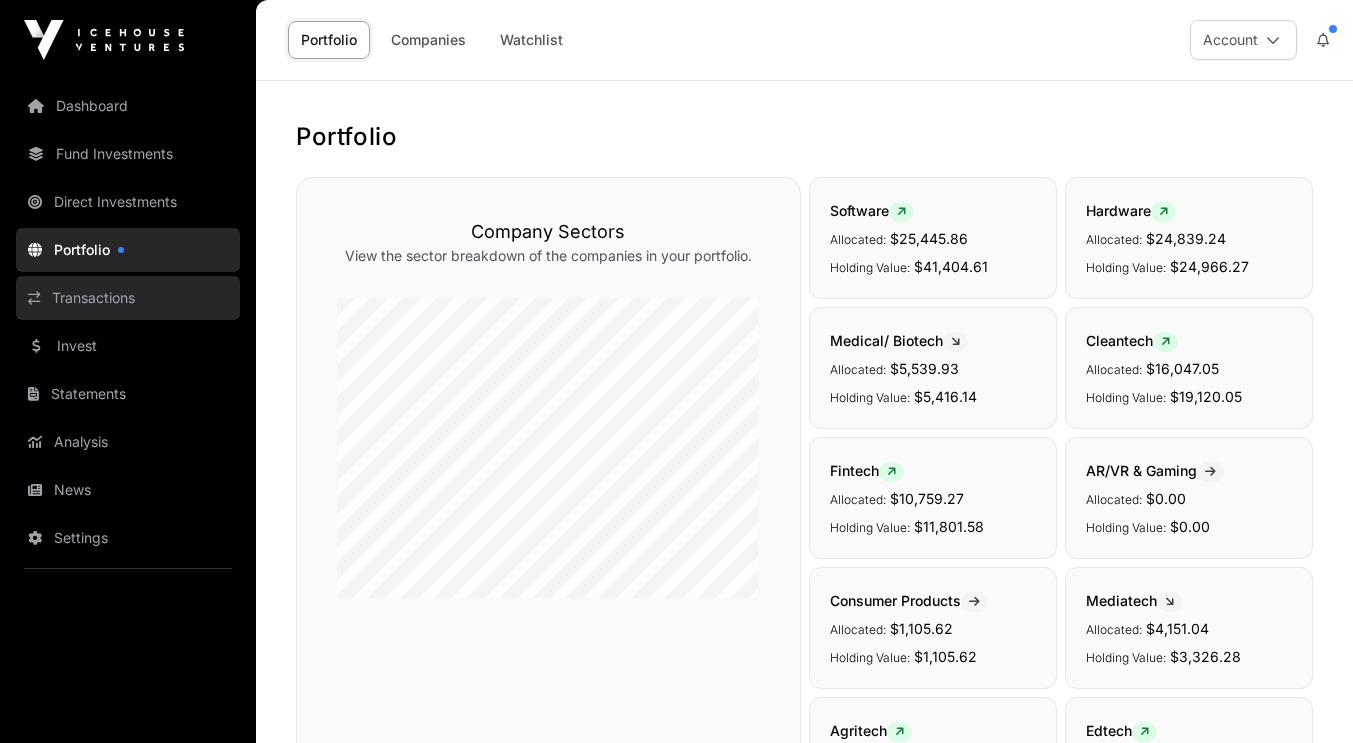 click on "Transactions" 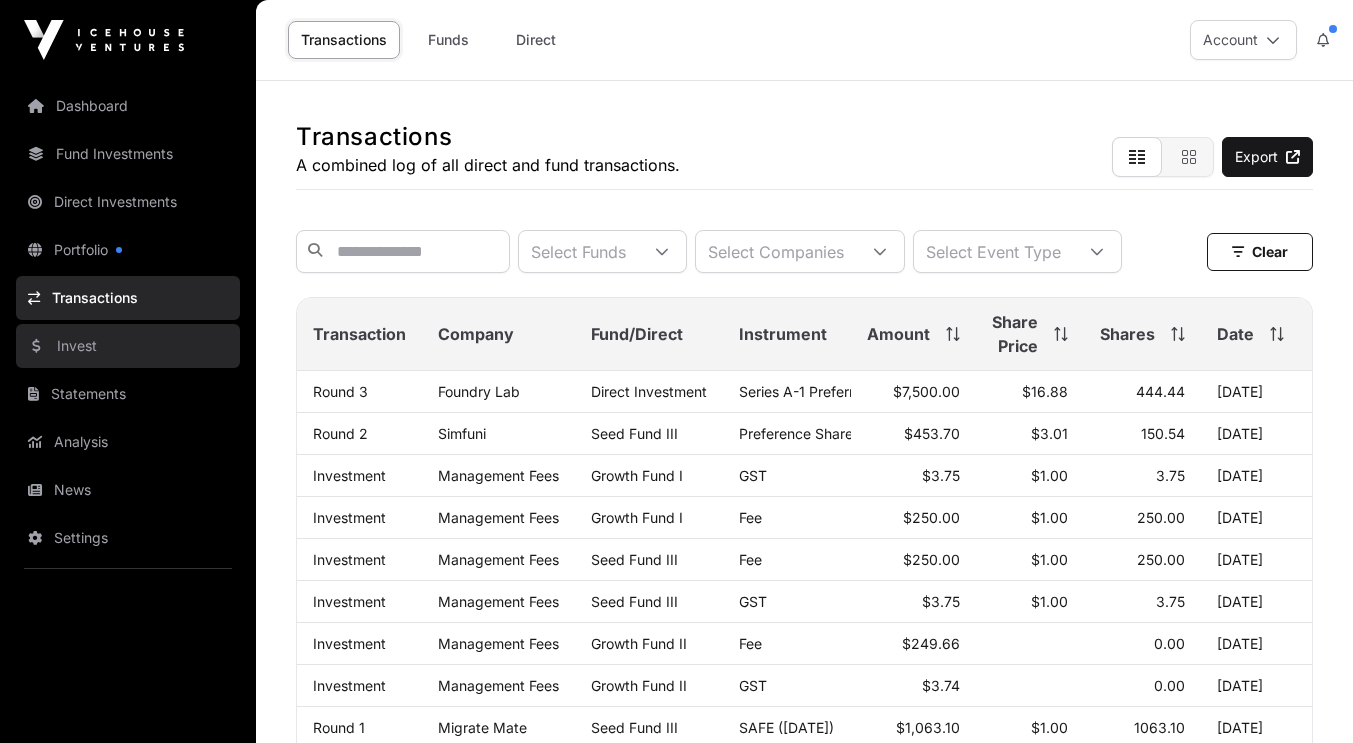 click on "Invest" 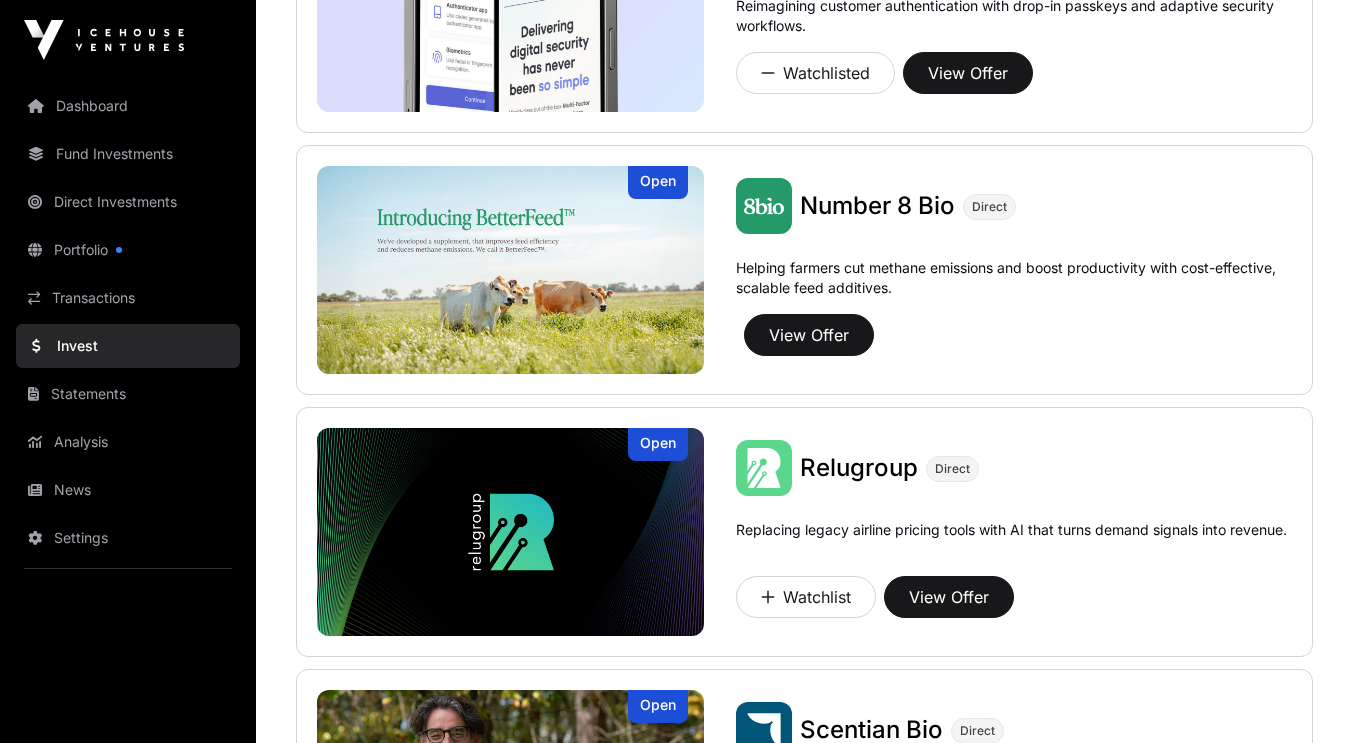 scroll, scrollTop: 1443, scrollLeft: 0, axis: vertical 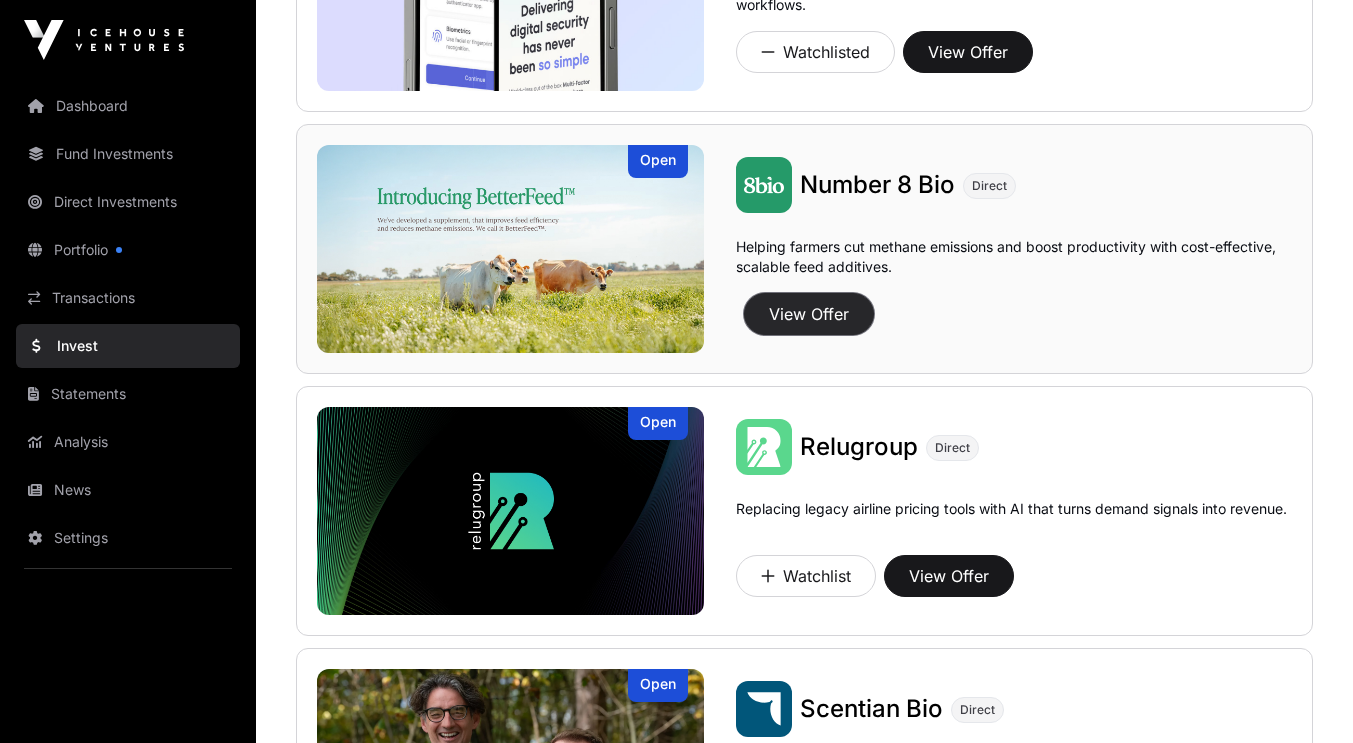 click on "View Offer" 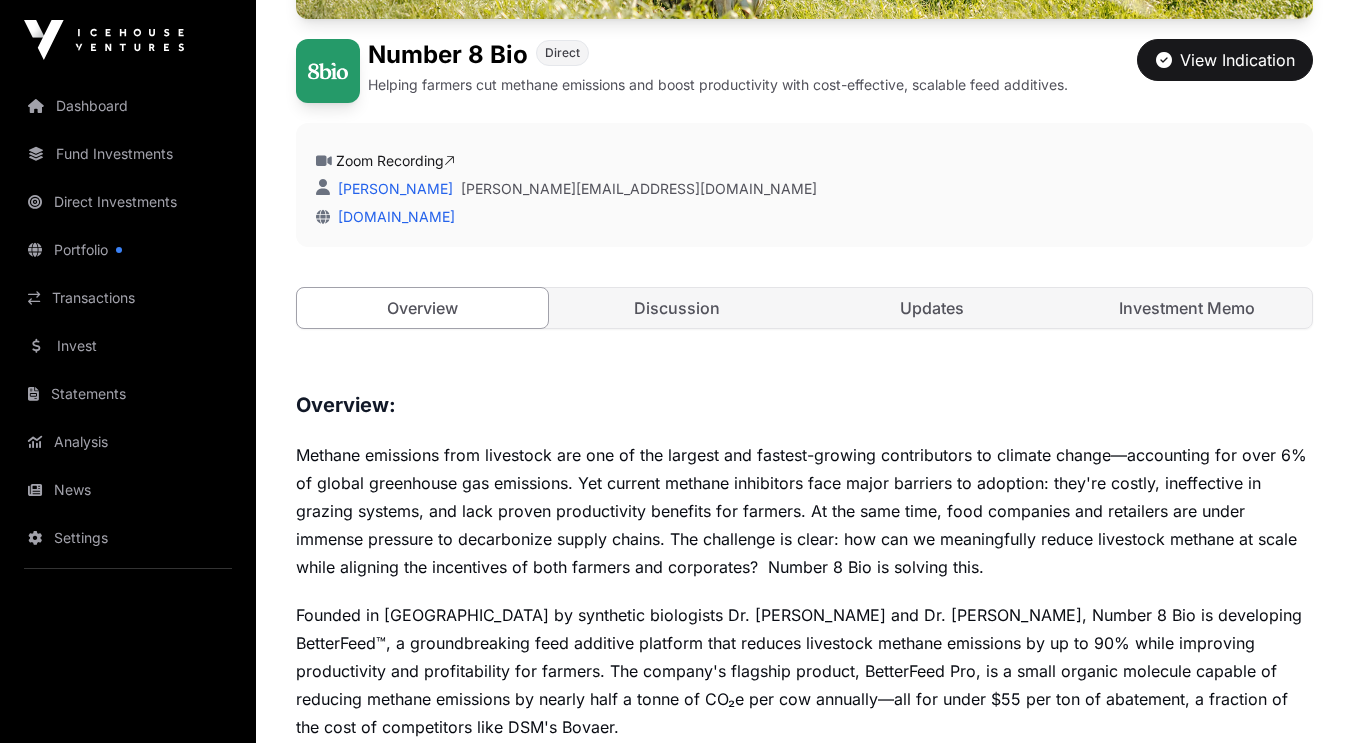 scroll, scrollTop: 562, scrollLeft: 0, axis: vertical 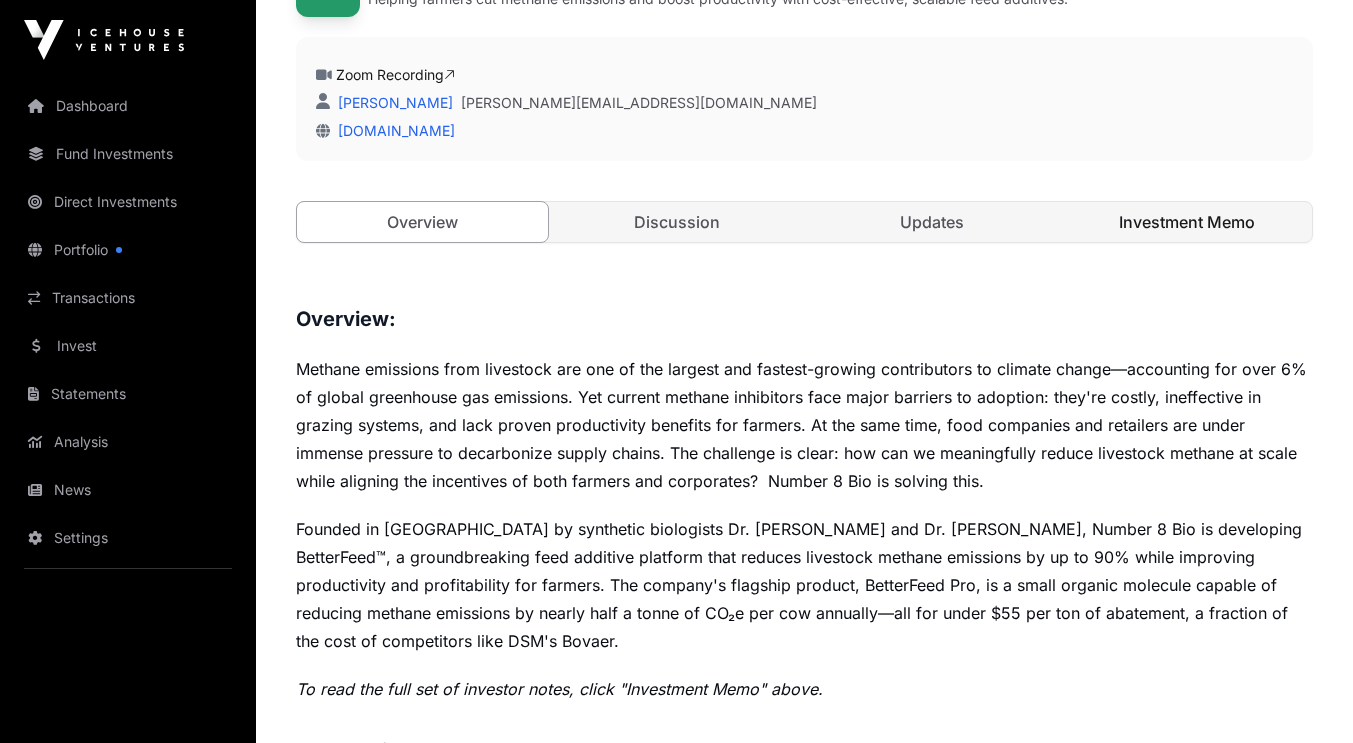 click on "Investment Memo" 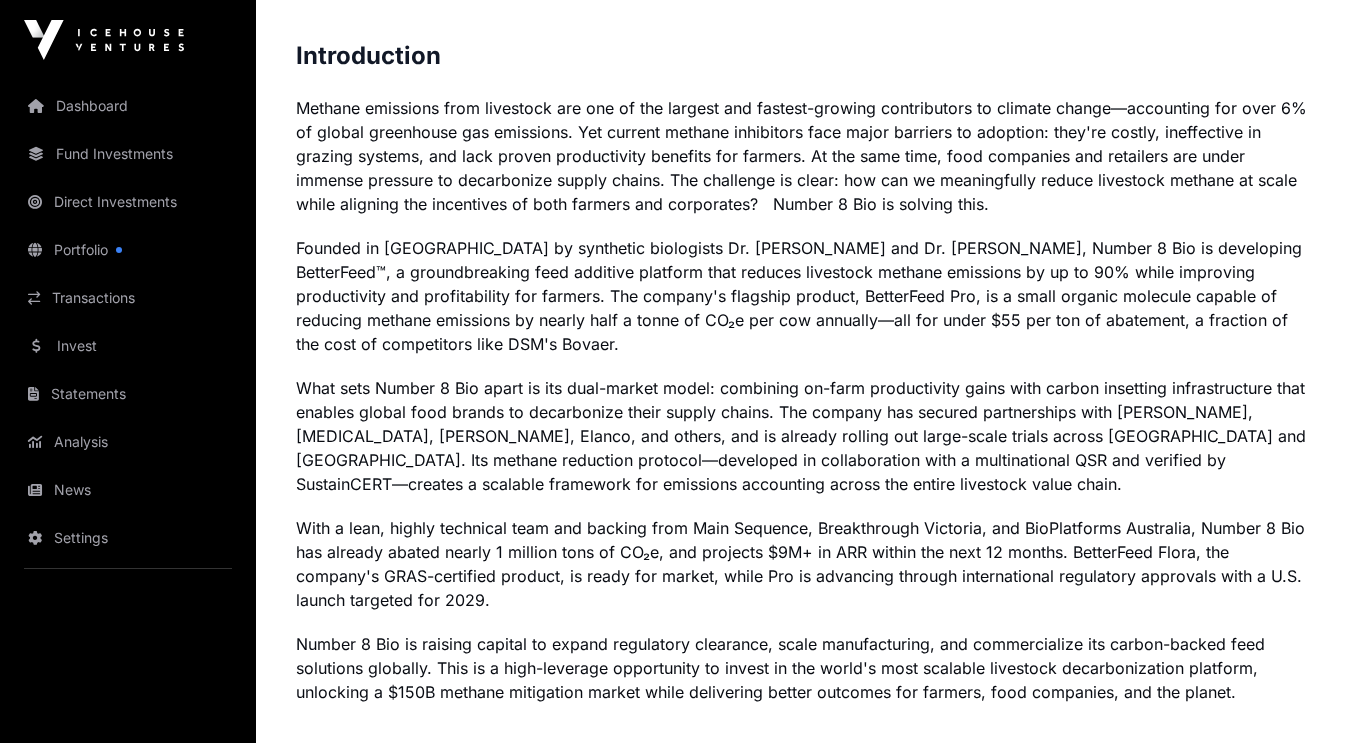 scroll, scrollTop: 1638, scrollLeft: 0, axis: vertical 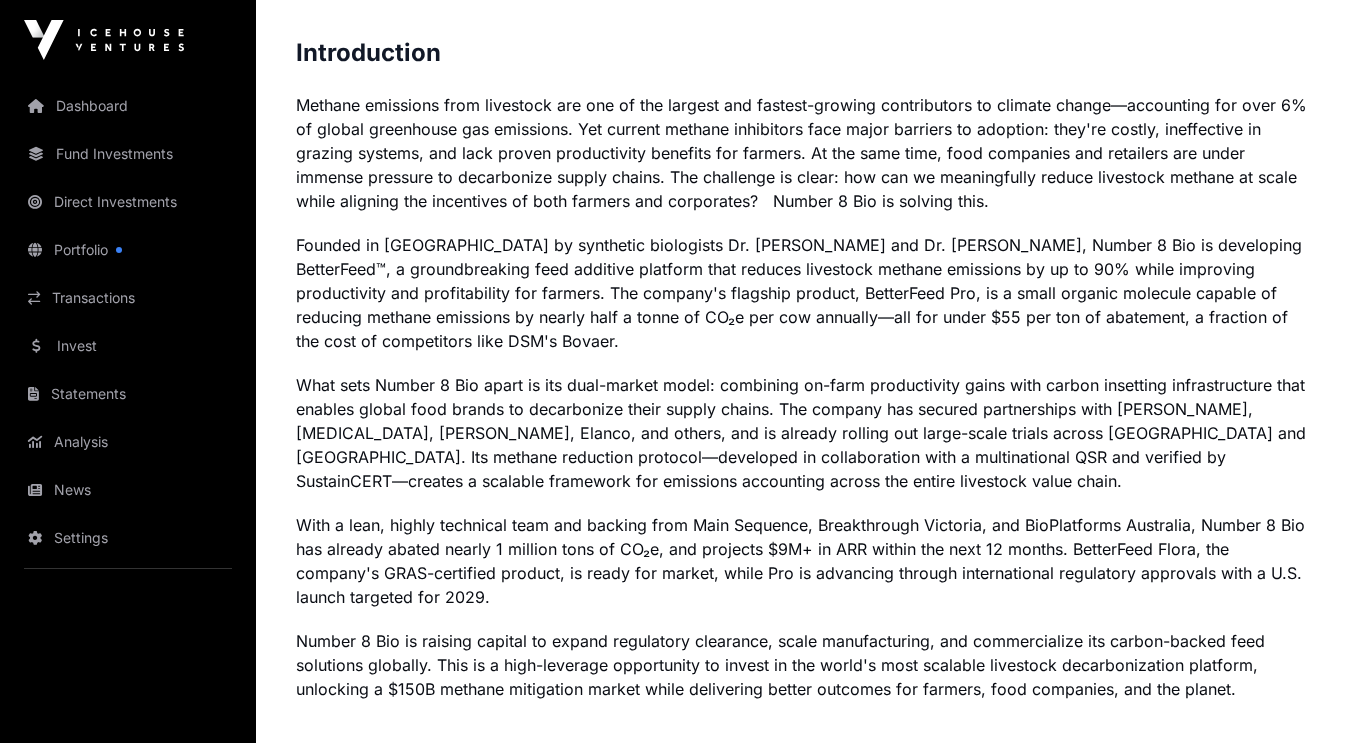 click on "What sets Number 8 Bio apart is its dual-market model: combining on-farm productivity gains with carbon insetting infrastructure that enables global food brands to decarbonize their supply chains. The company has secured partnerships with [PERSON_NAME], [MEDICAL_DATA], [PERSON_NAME], Elanco, and others, and is already rolling out large-scale trials across [GEOGRAPHIC_DATA] and [GEOGRAPHIC_DATA]. Its methane reduction protocol—developed in collaboration with a multinational QSR and verified by SustainCERT—creates a scalable framework for emissions accounting across the entire livestock value chain." 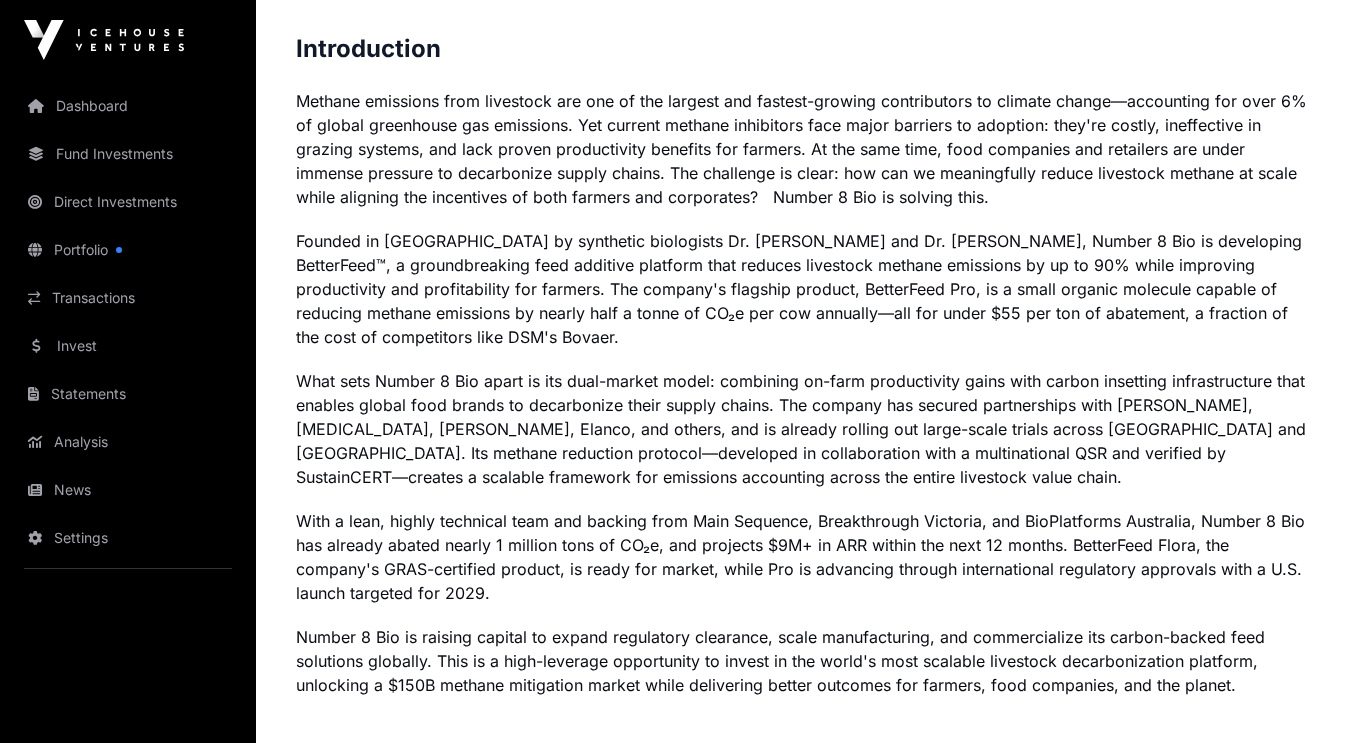 drag, startPoint x: 796, startPoint y: 433, endPoint x: 569, endPoint y: 373, distance: 234.79565 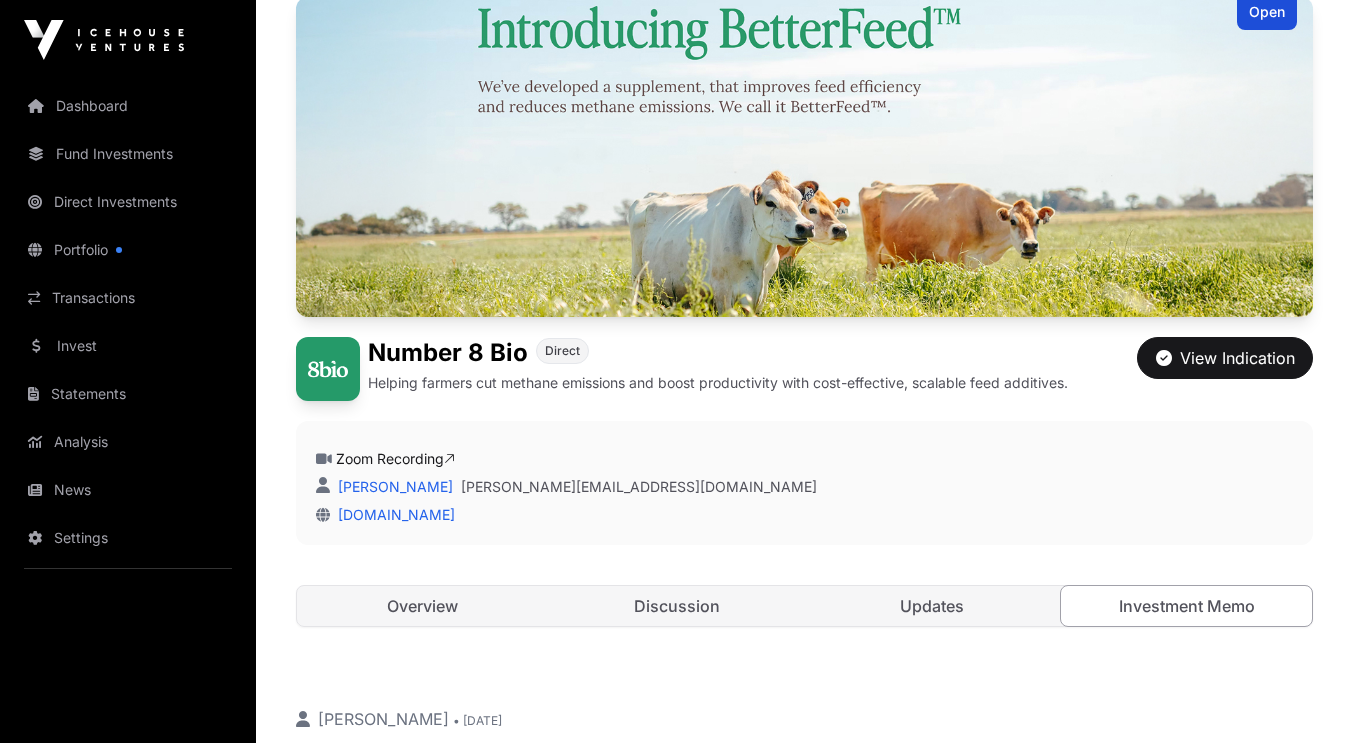 scroll, scrollTop: 0, scrollLeft: 0, axis: both 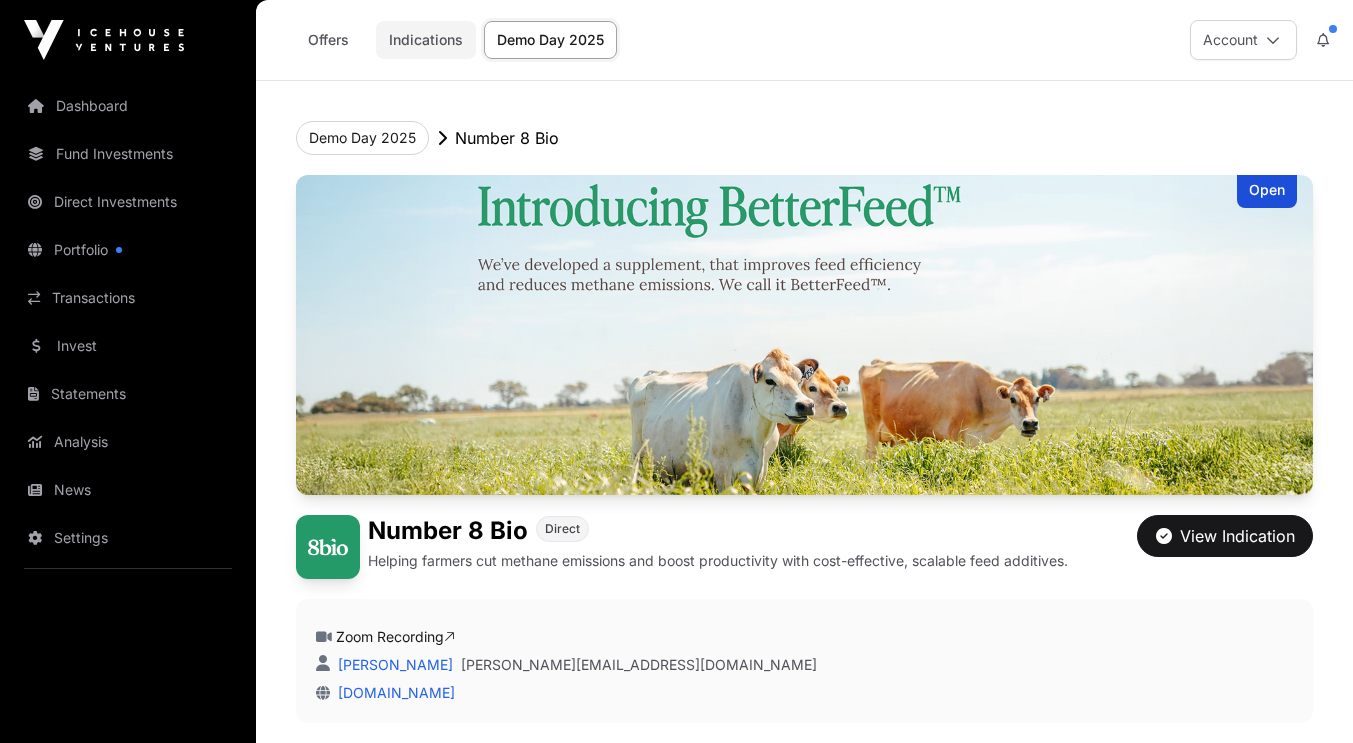 click on "Indications" 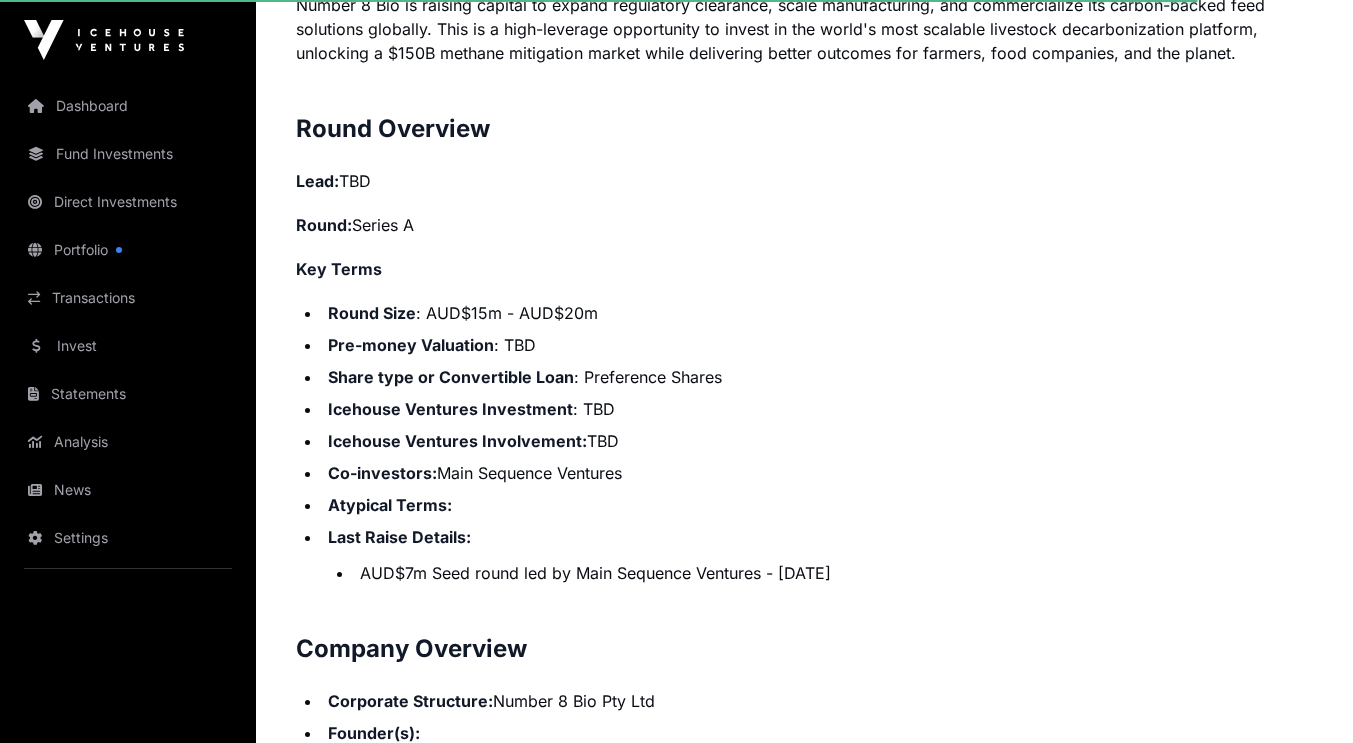 scroll, scrollTop: 2464, scrollLeft: 0, axis: vertical 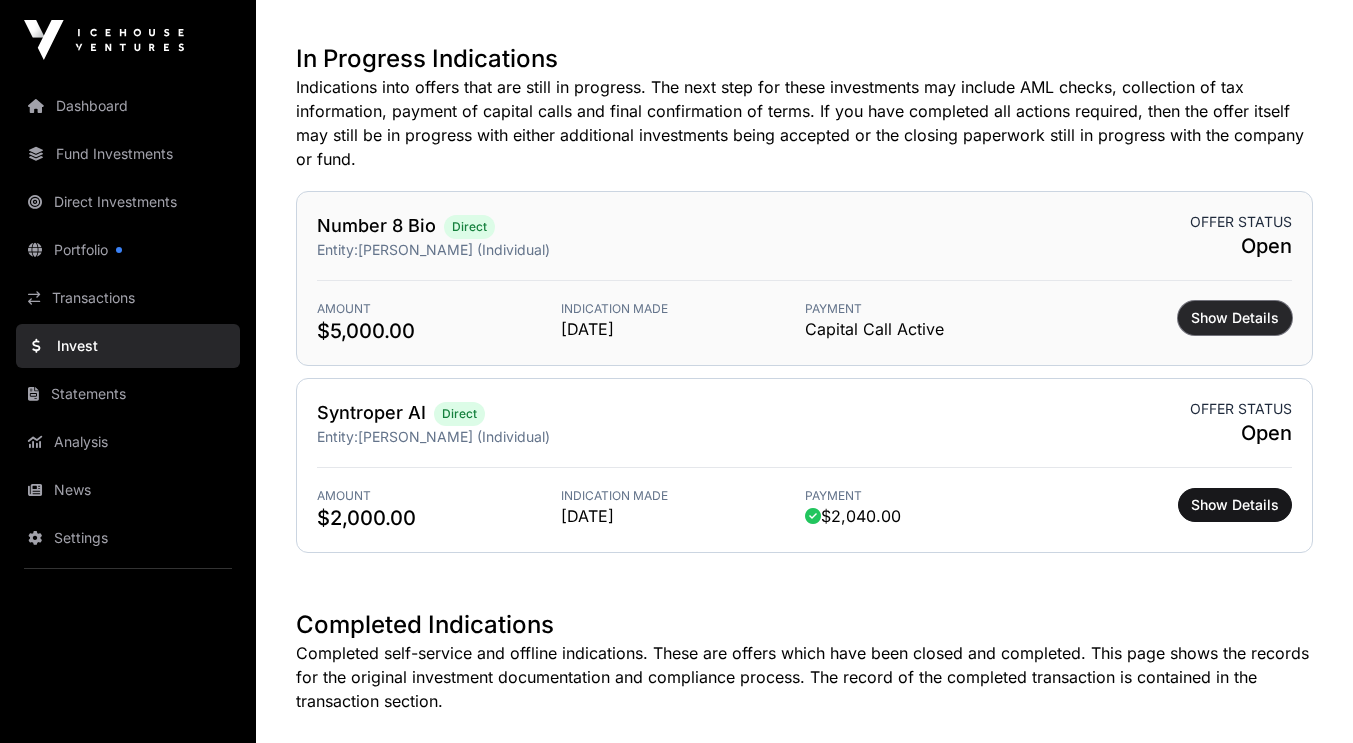 click on "Show Details" 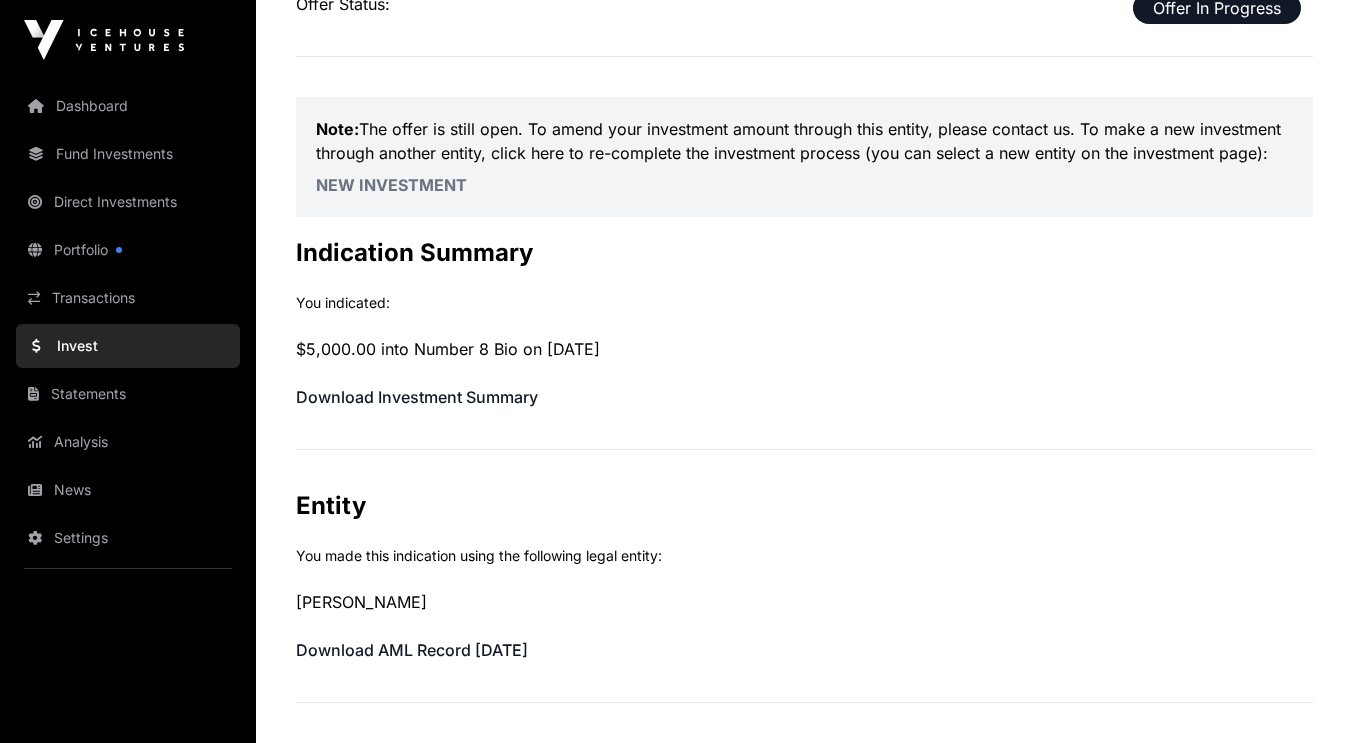 scroll, scrollTop: 0, scrollLeft: 0, axis: both 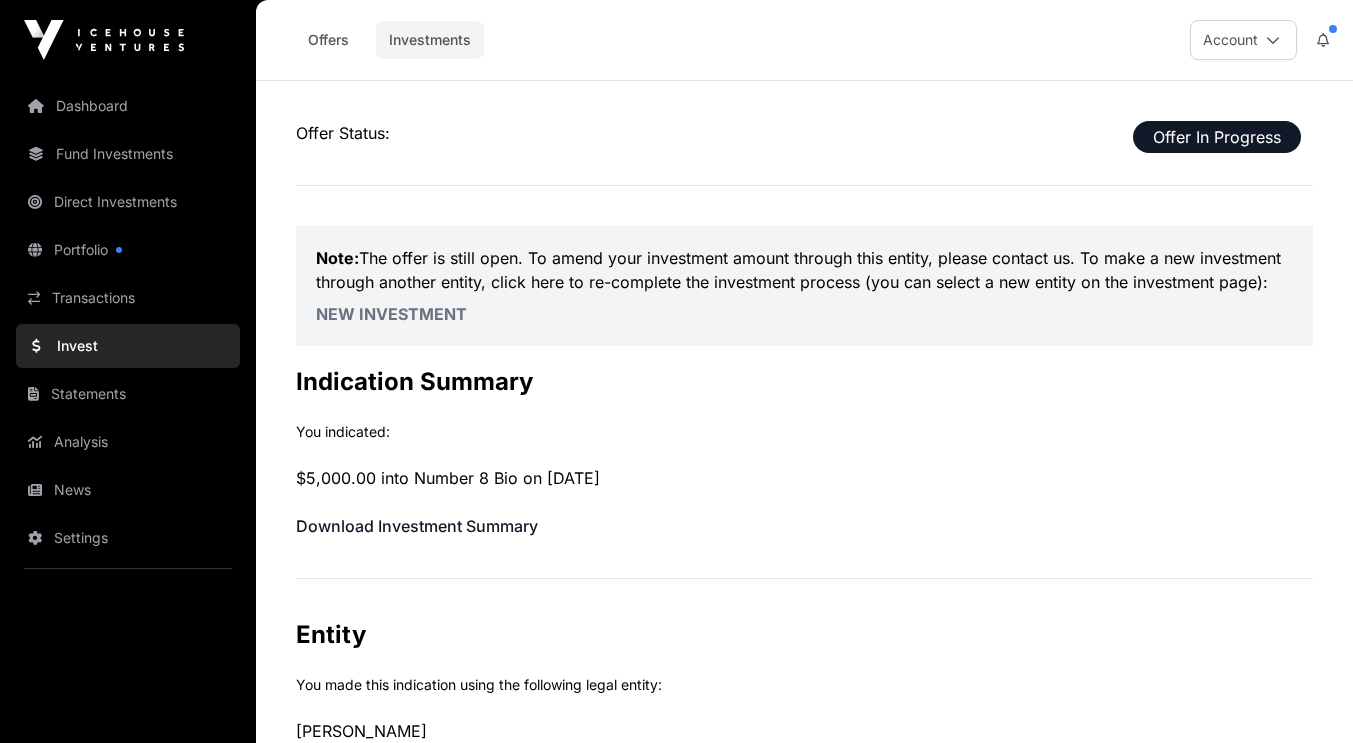 click on "Investments" 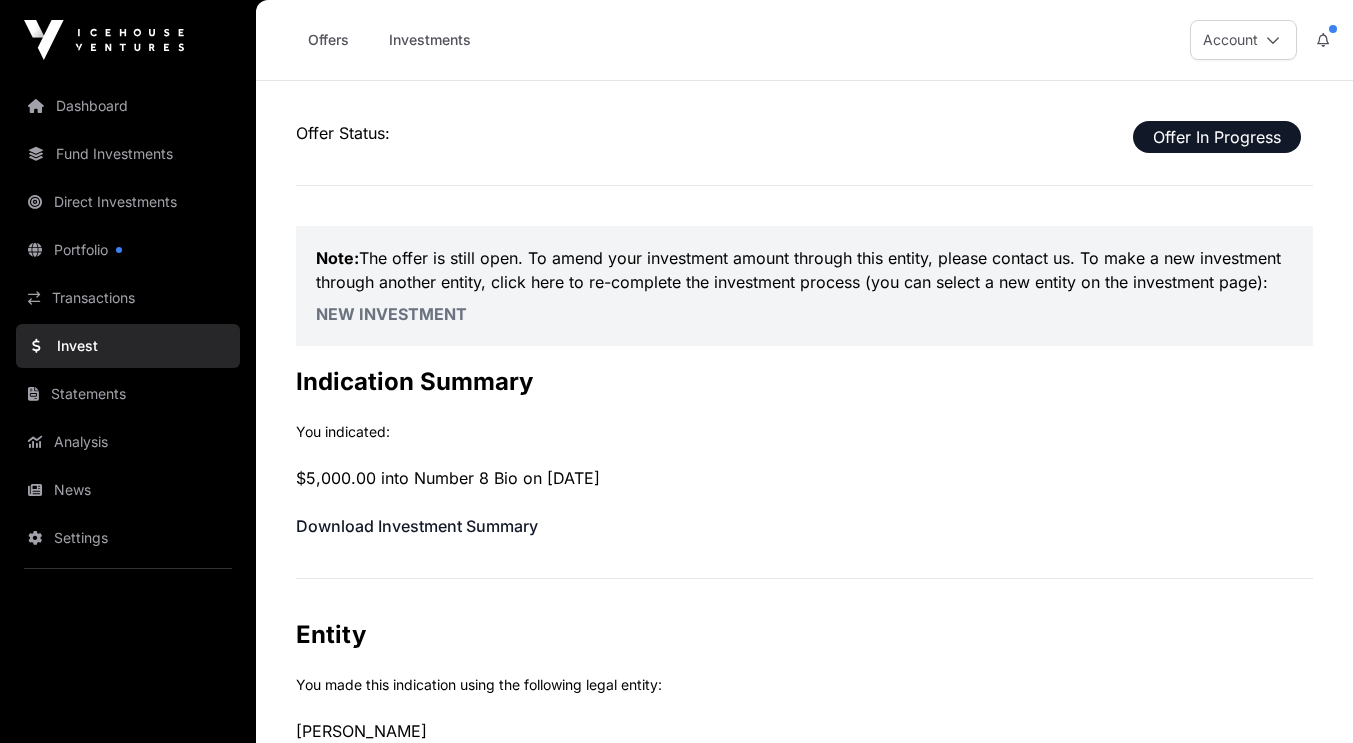 click on "Invest" 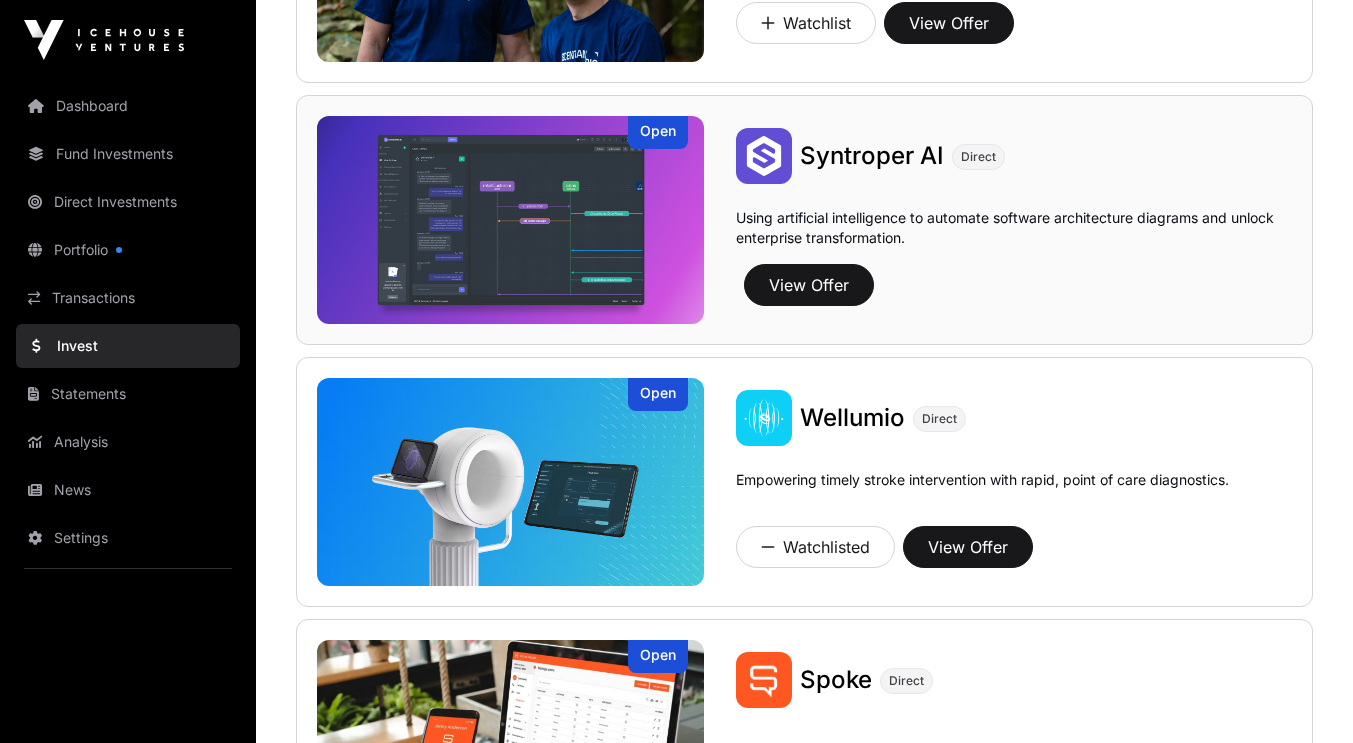 scroll, scrollTop: 2264, scrollLeft: 0, axis: vertical 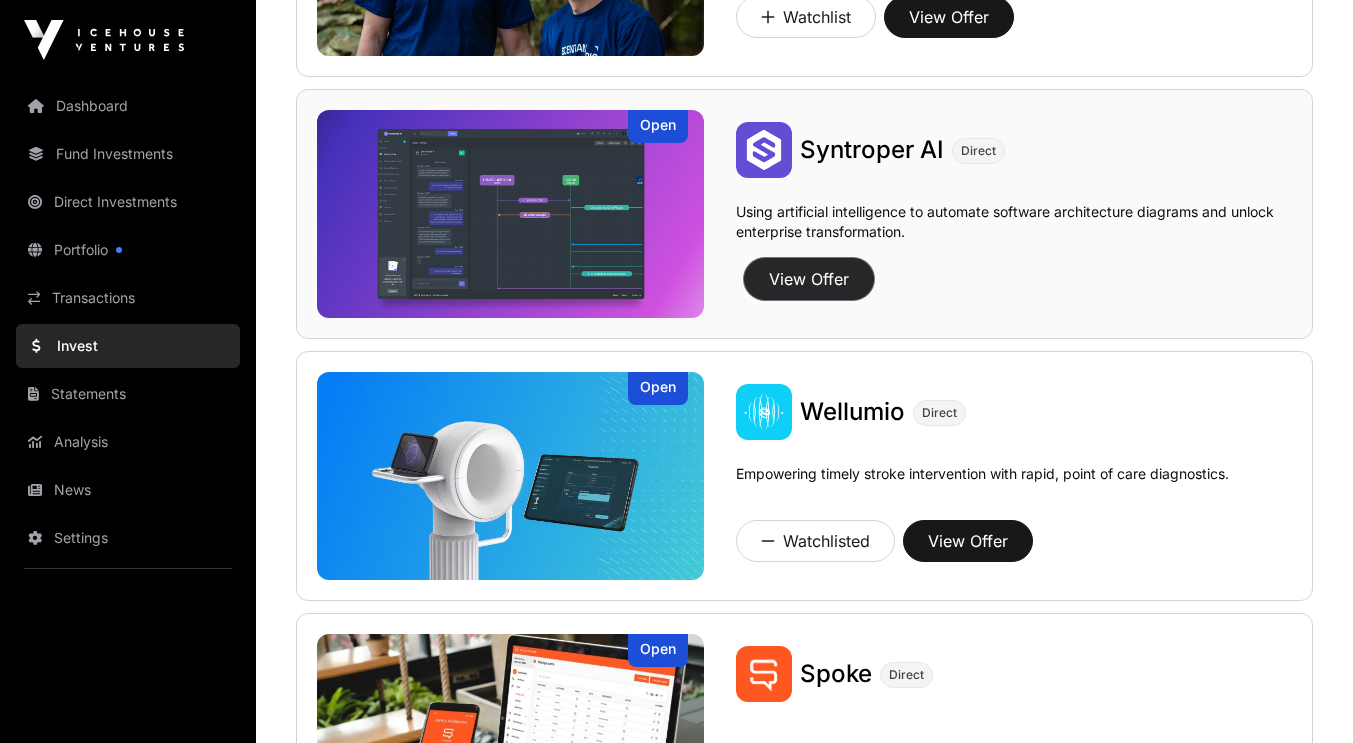 click on "View Offer" 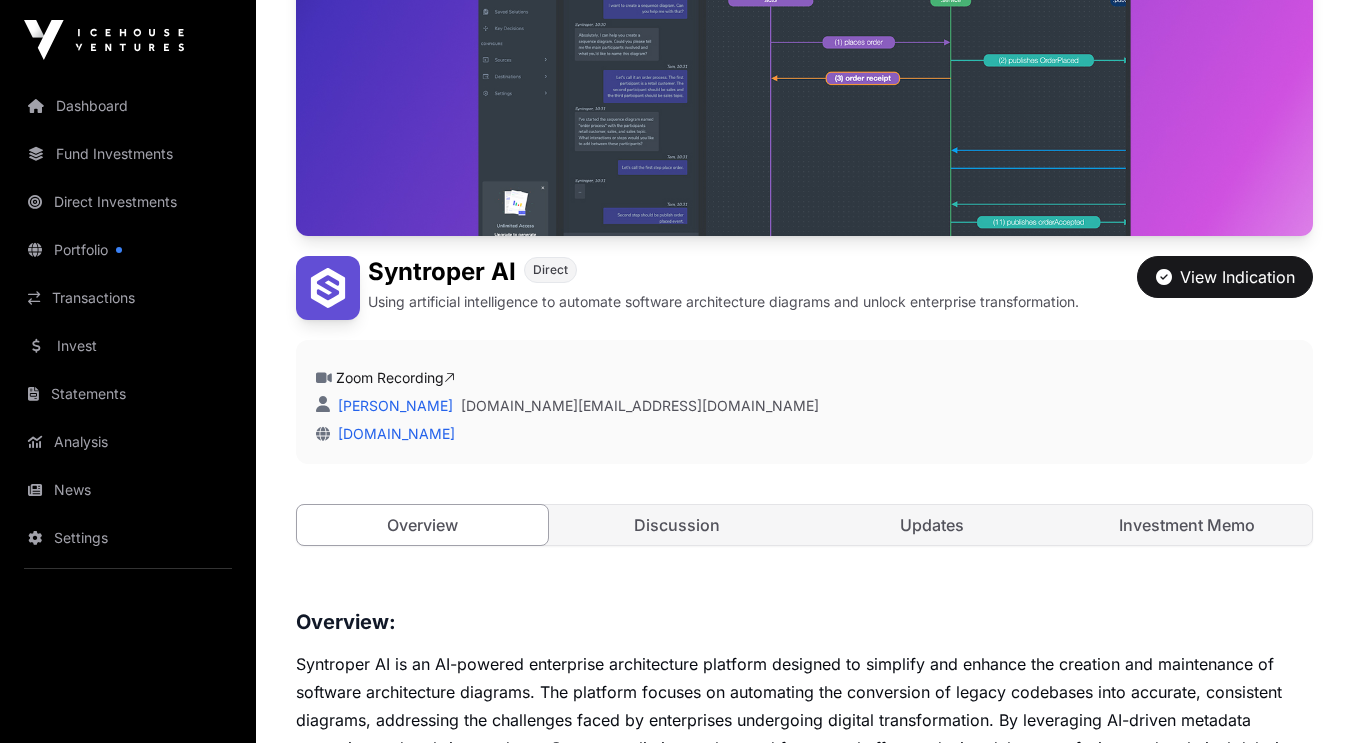 scroll, scrollTop: 258, scrollLeft: 0, axis: vertical 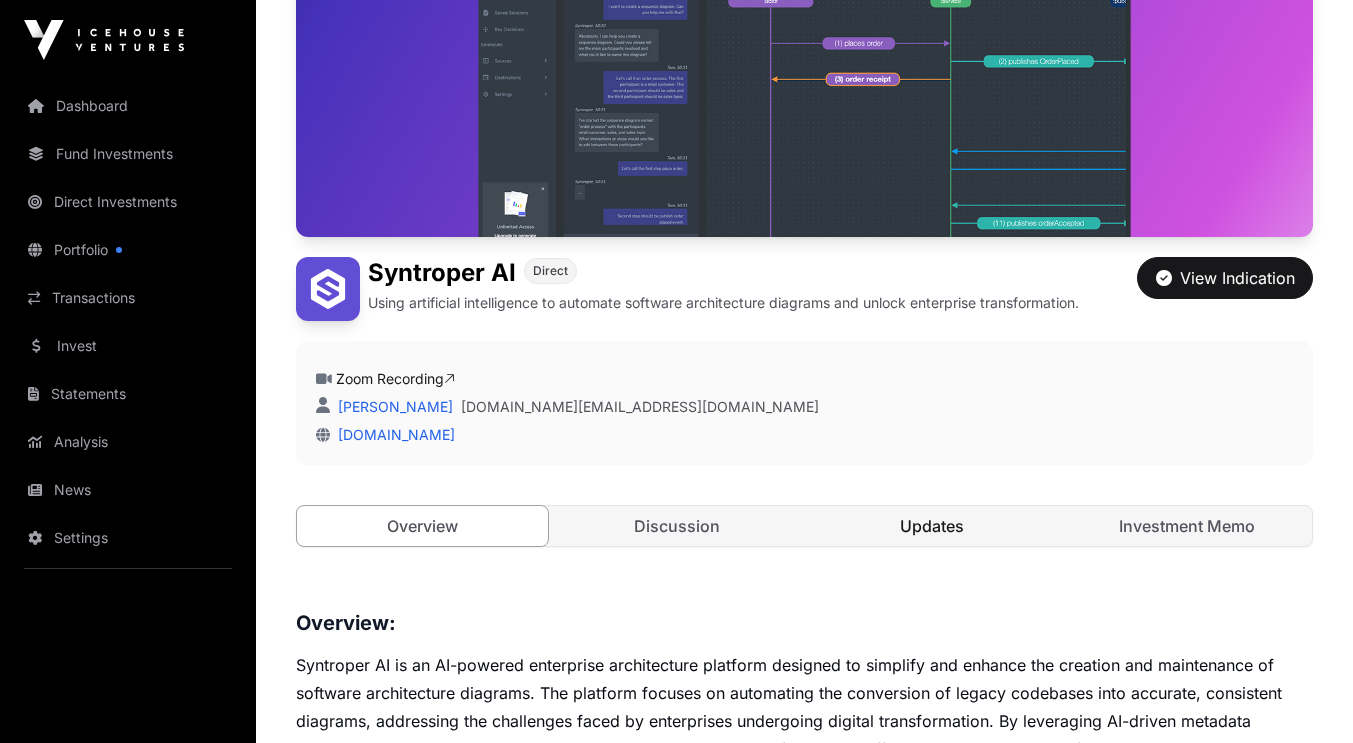 click on "Updates" 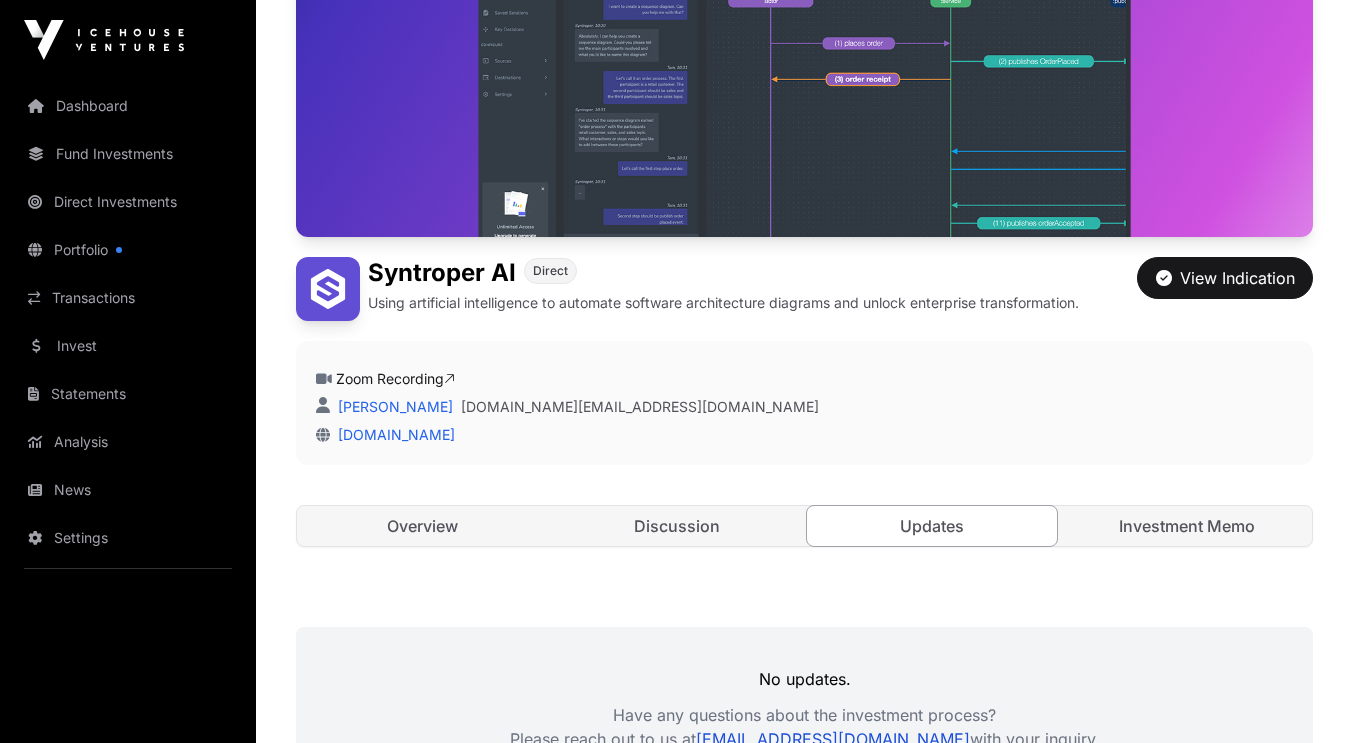 scroll, scrollTop: 540, scrollLeft: 0, axis: vertical 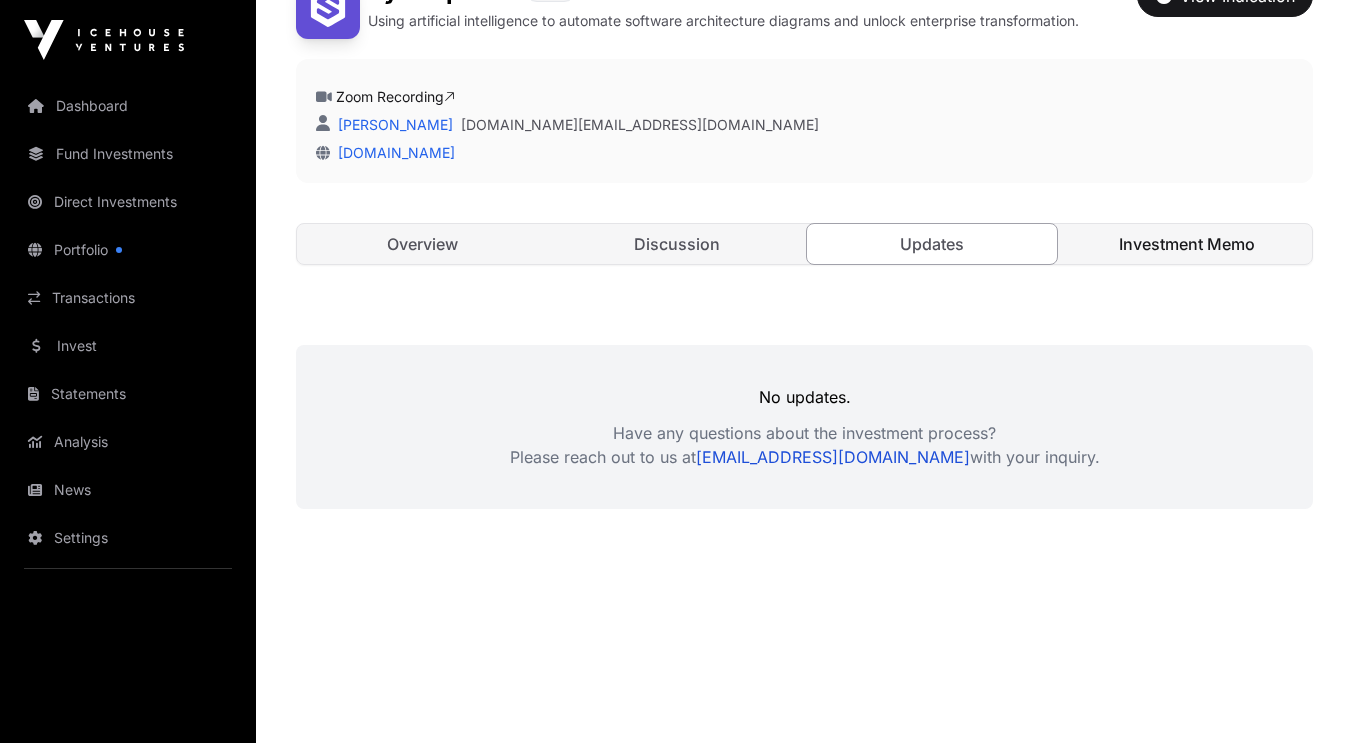 click on "Investment Memo" 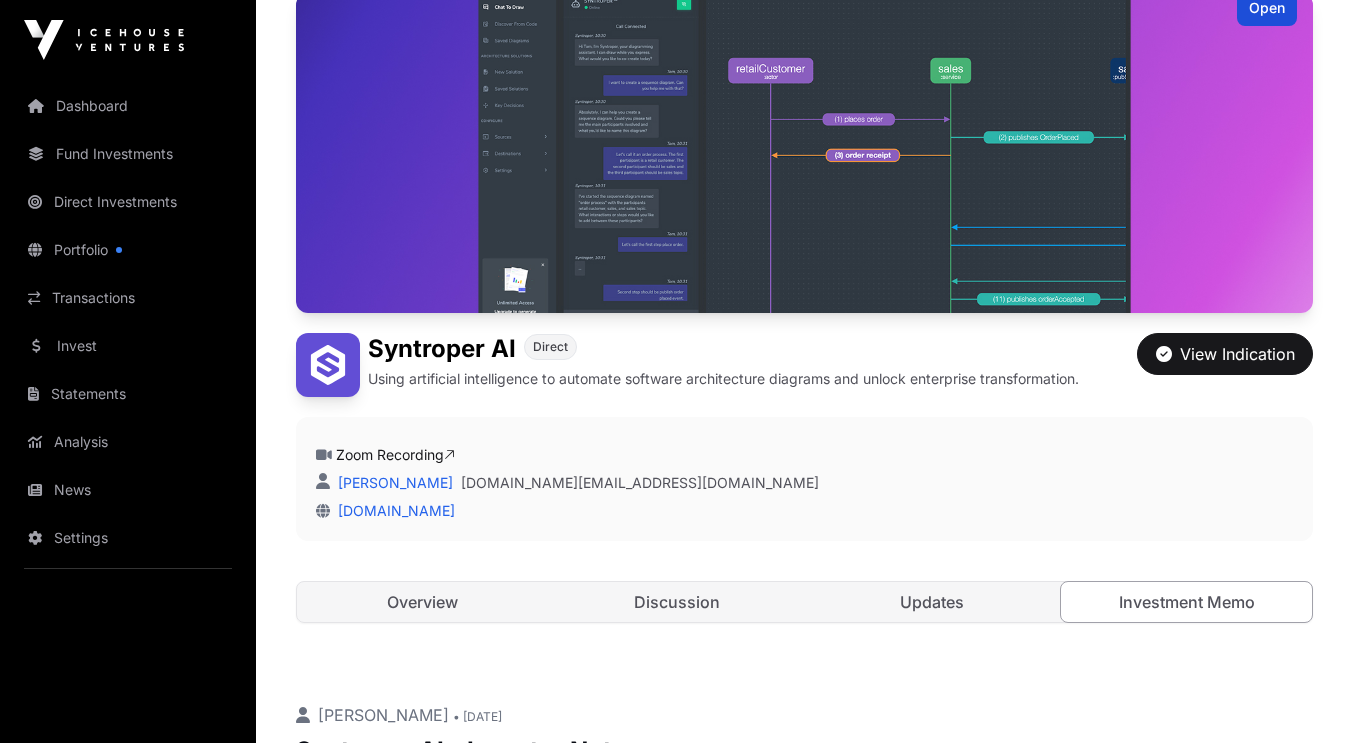 scroll, scrollTop: 0, scrollLeft: 0, axis: both 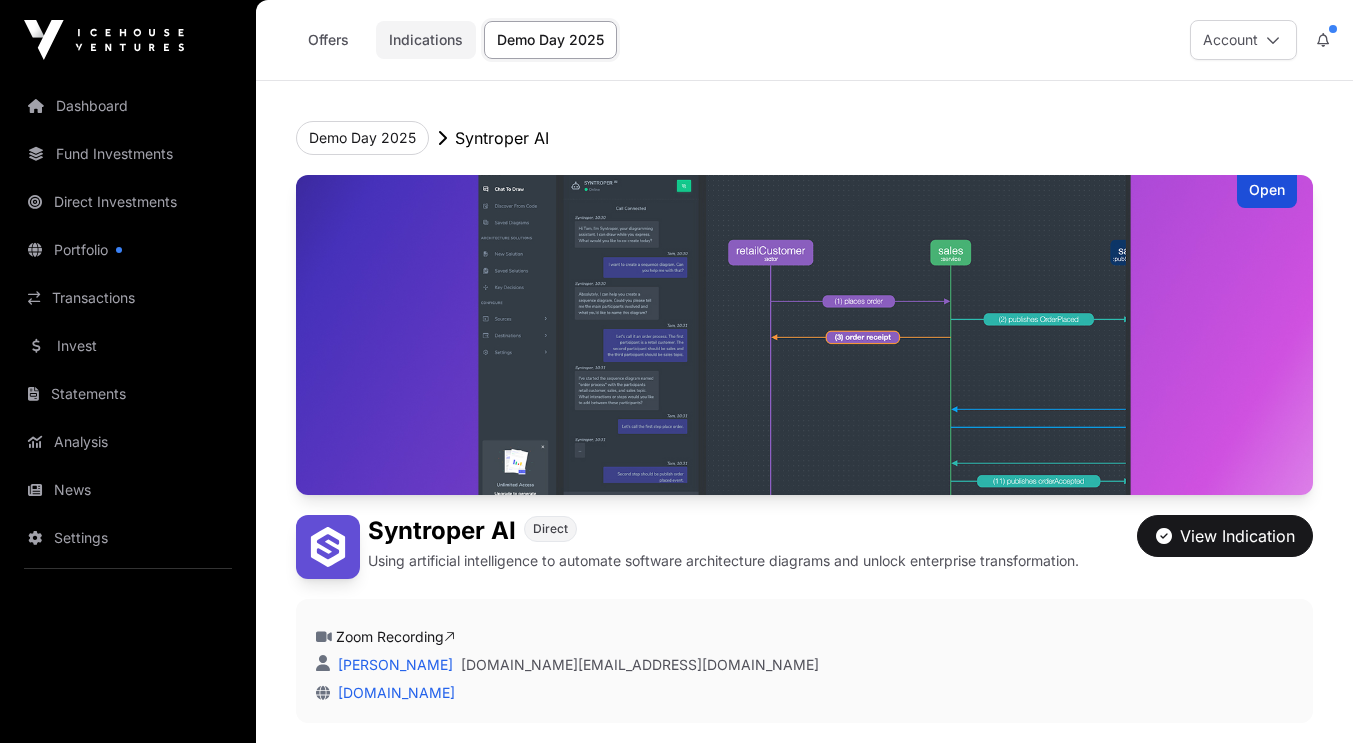click on "Indications" 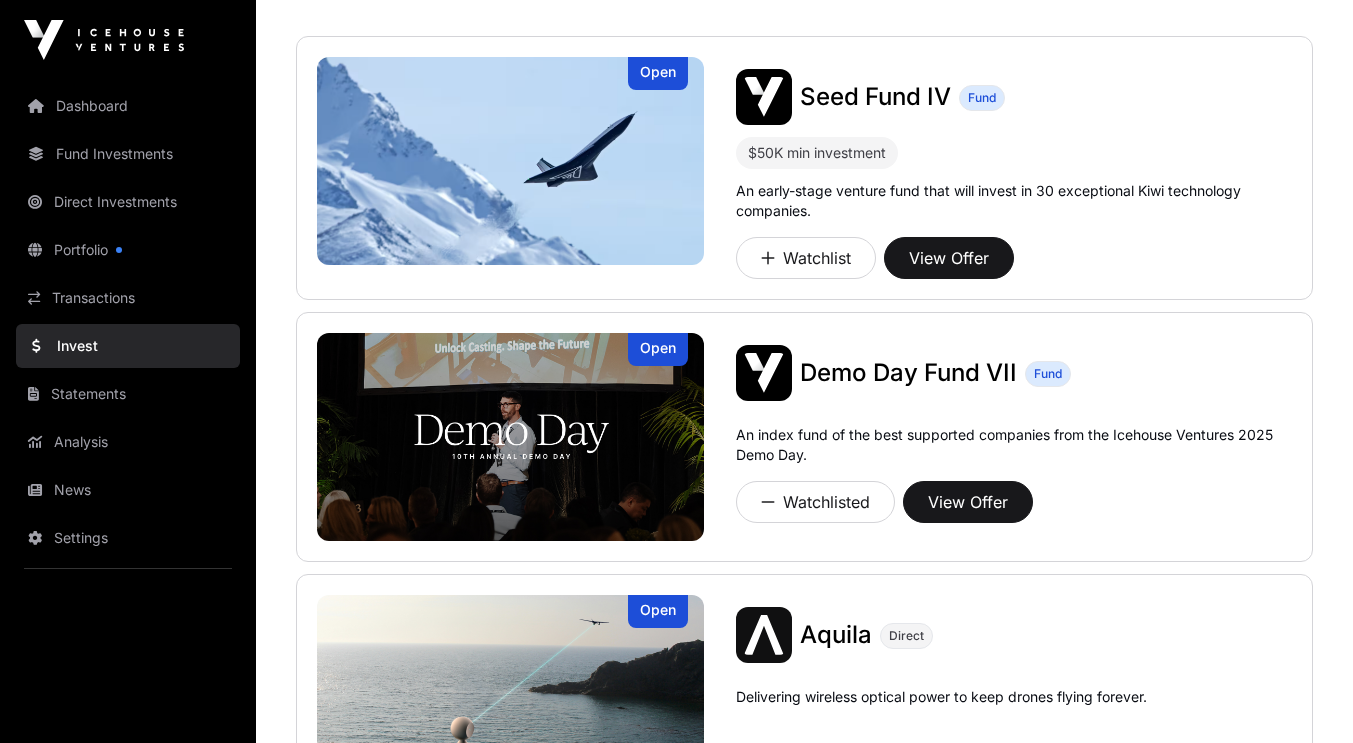 scroll, scrollTop: 470, scrollLeft: 0, axis: vertical 